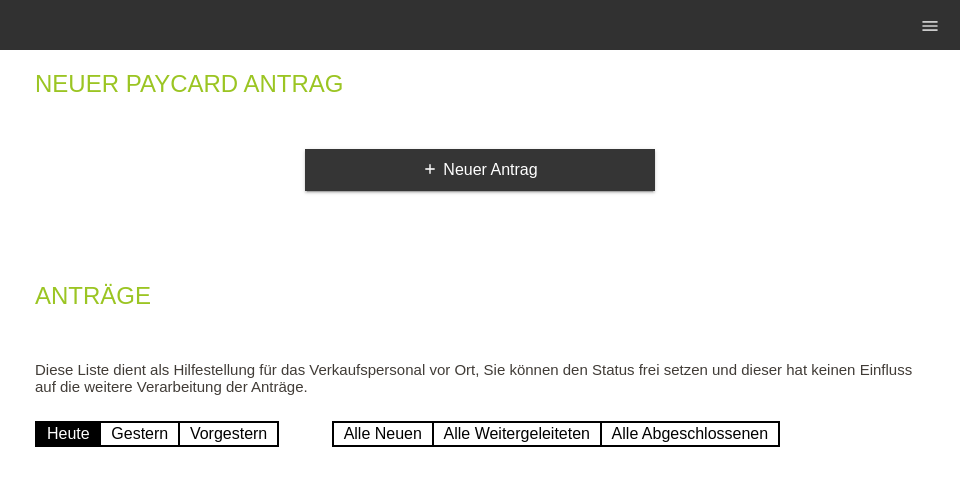scroll, scrollTop: 0, scrollLeft: 0, axis: both 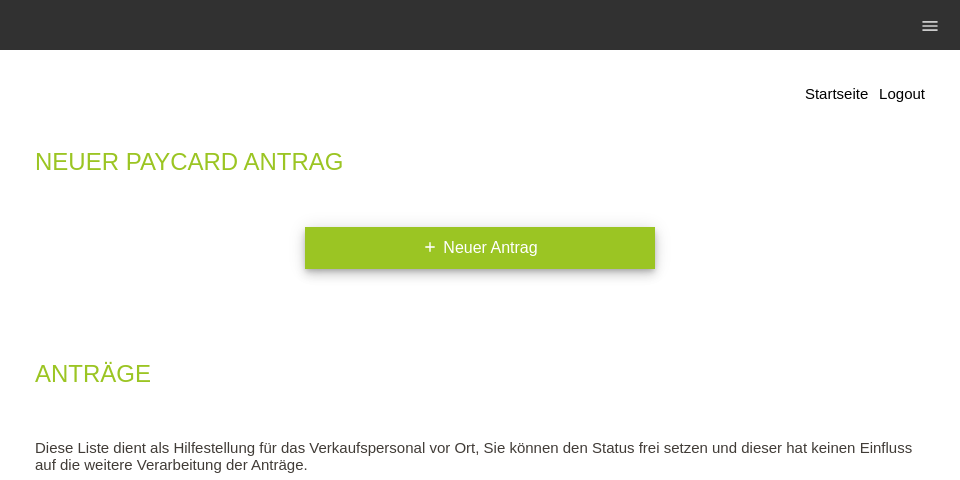 click on "add  Neuer Antrag" at bounding box center [480, 248] 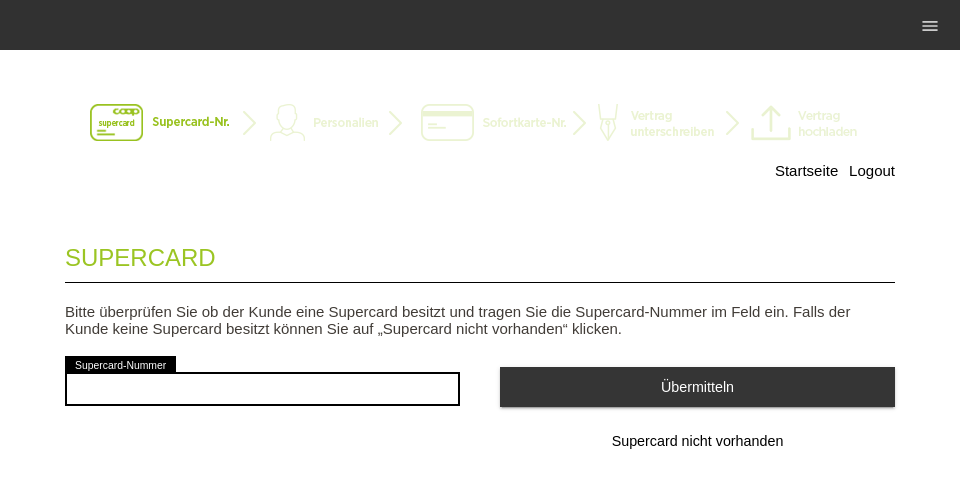 scroll, scrollTop: 0, scrollLeft: 0, axis: both 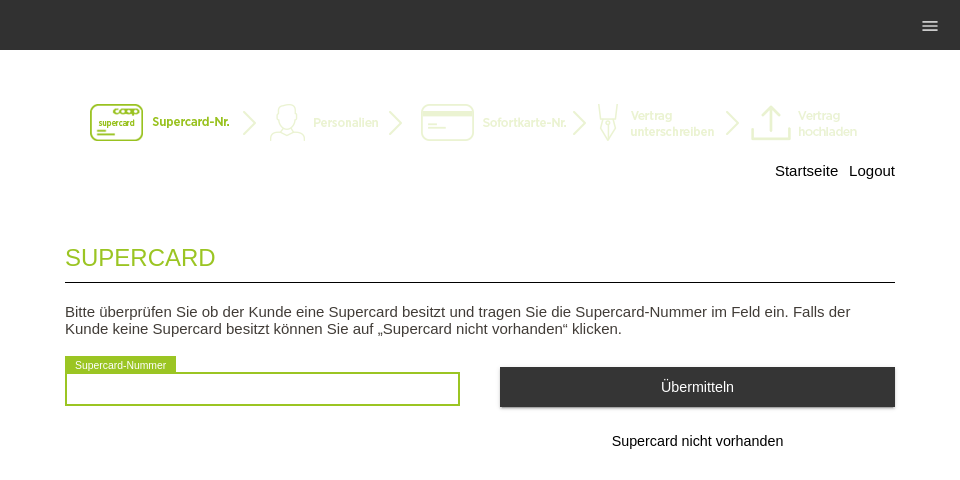 click at bounding box center (262, 389) 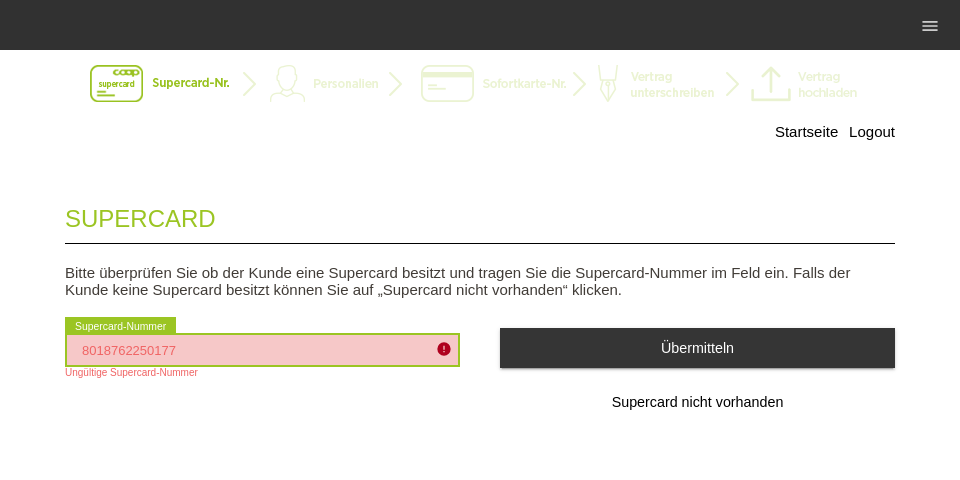 scroll, scrollTop: 65, scrollLeft: 0, axis: vertical 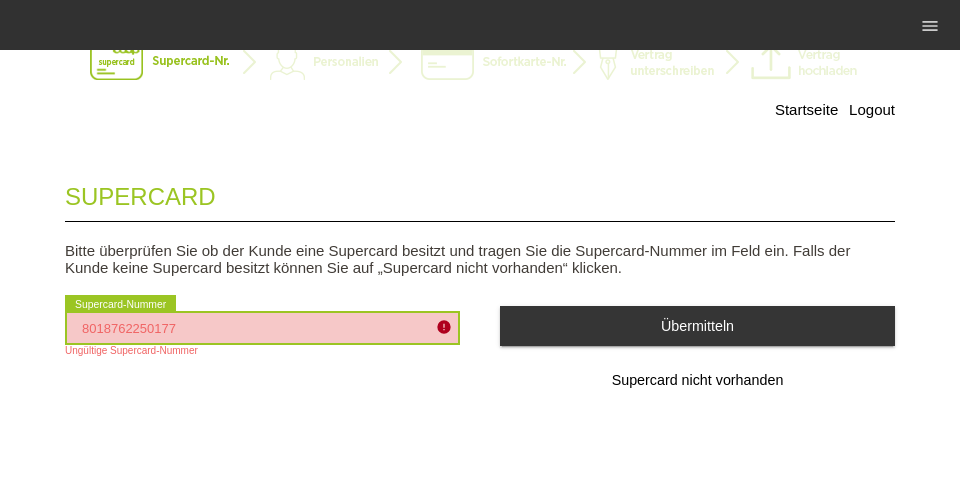 drag, startPoint x: 238, startPoint y: 337, endPoint x: 0, endPoint y: 295, distance: 241.67747 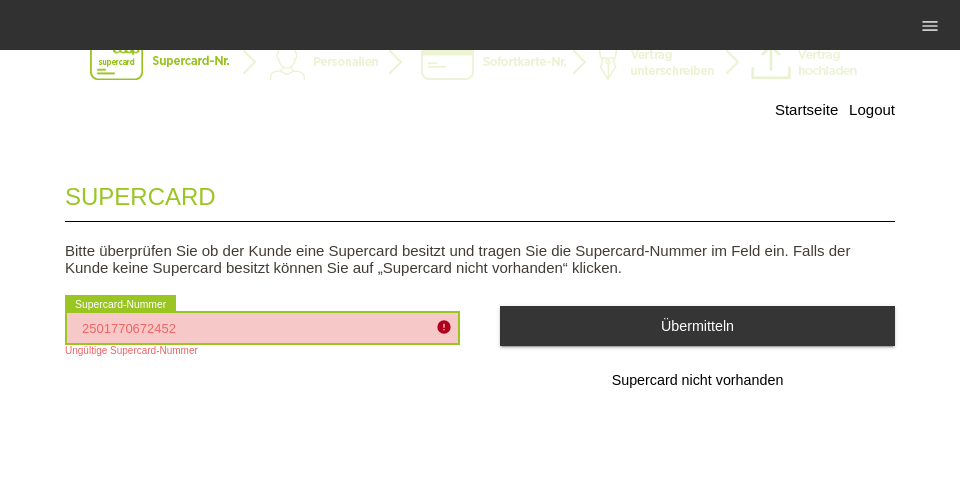 type on "2501770672452" 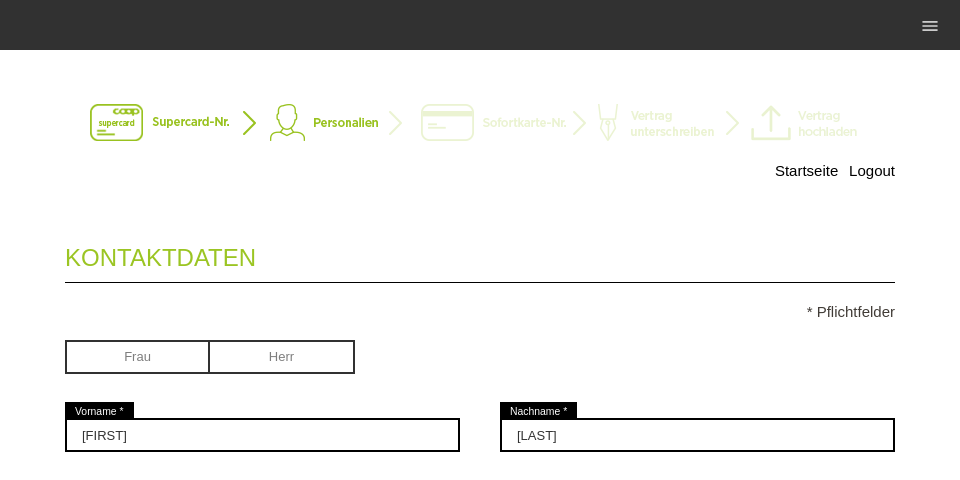 scroll, scrollTop: 0, scrollLeft: 0, axis: both 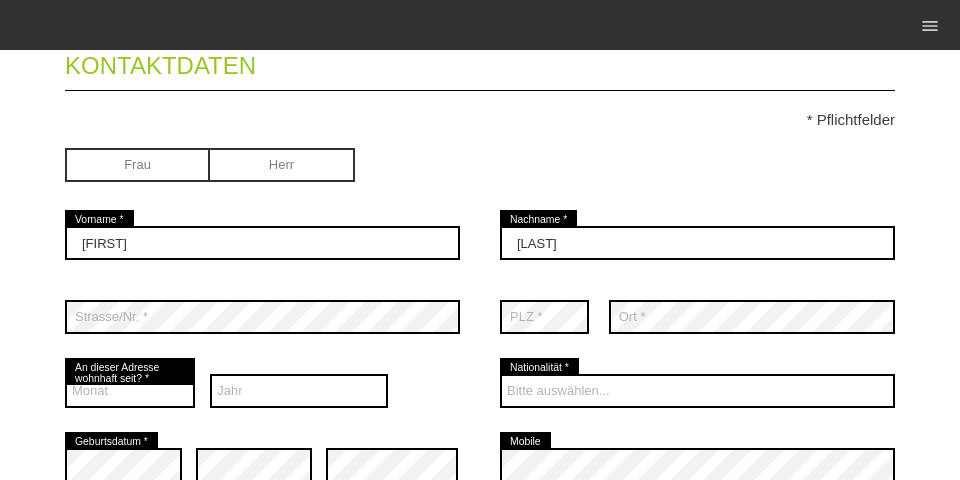 click at bounding box center (137, 163) 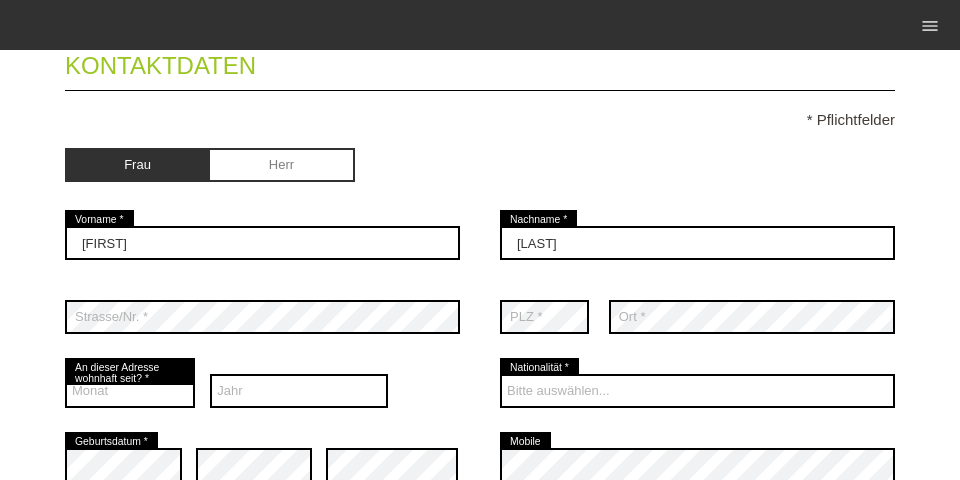 scroll, scrollTop: 256, scrollLeft: 0, axis: vertical 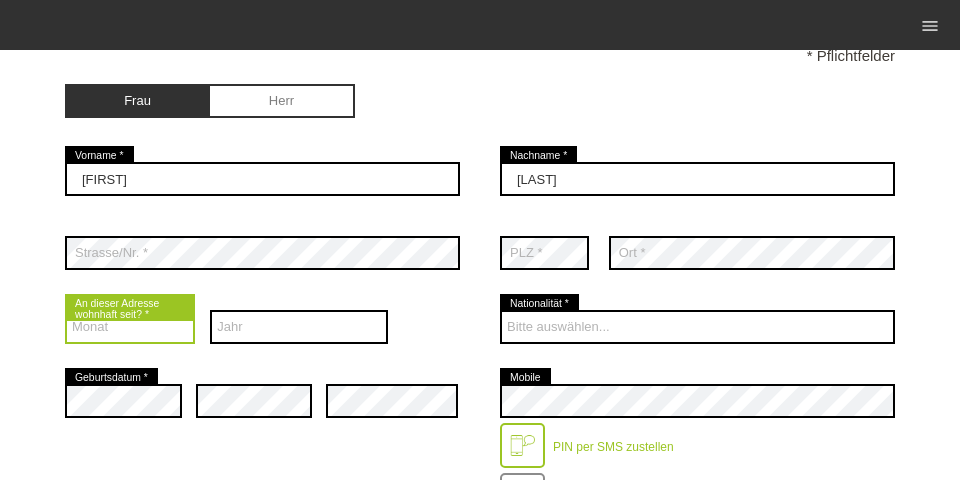 click on "Monat
01
02
03
04
05
06
07
08
09 10 11 12" at bounding box center (130, 327) 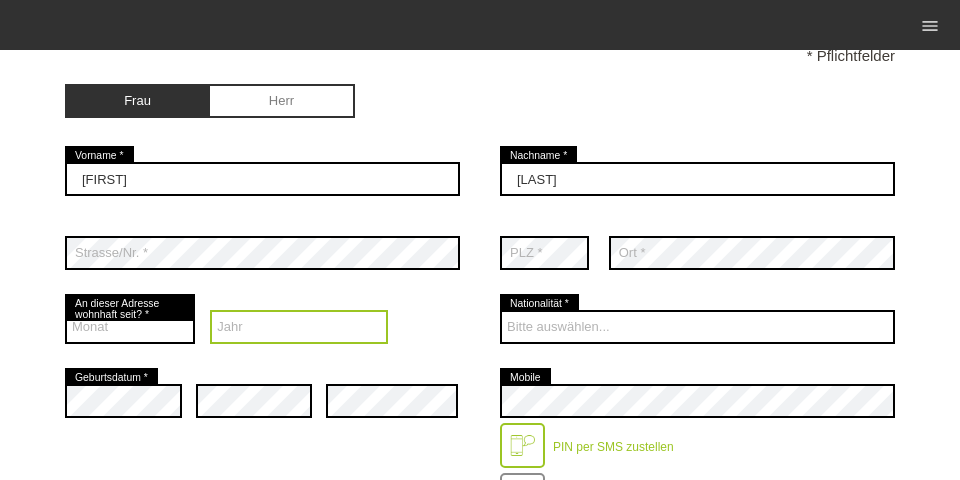 click on "Jahr
2025
2024
2023
2022
2021
2020
2019
2018
2017 2016" at bounding box center [299, 327] 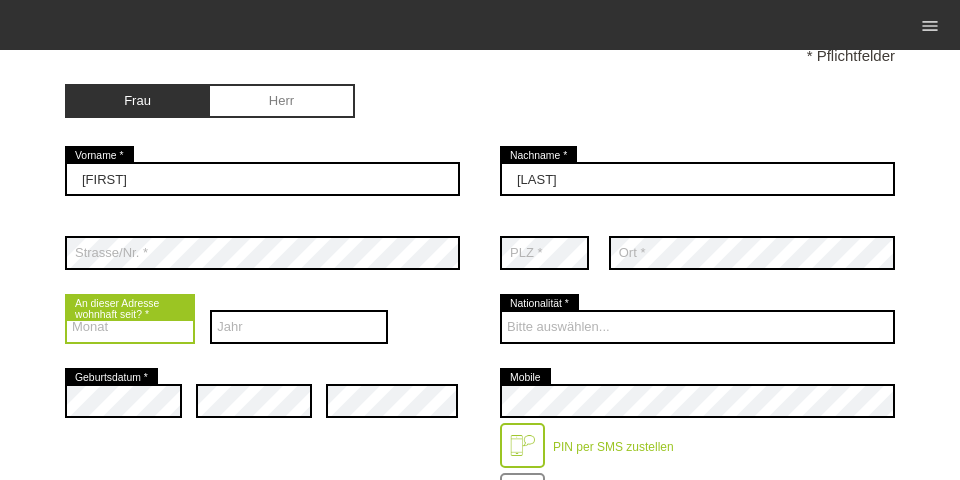 click on "Monat
01
02
03
04
05
06
07
08
09 10 11 12" at bounding box center (130, 327) 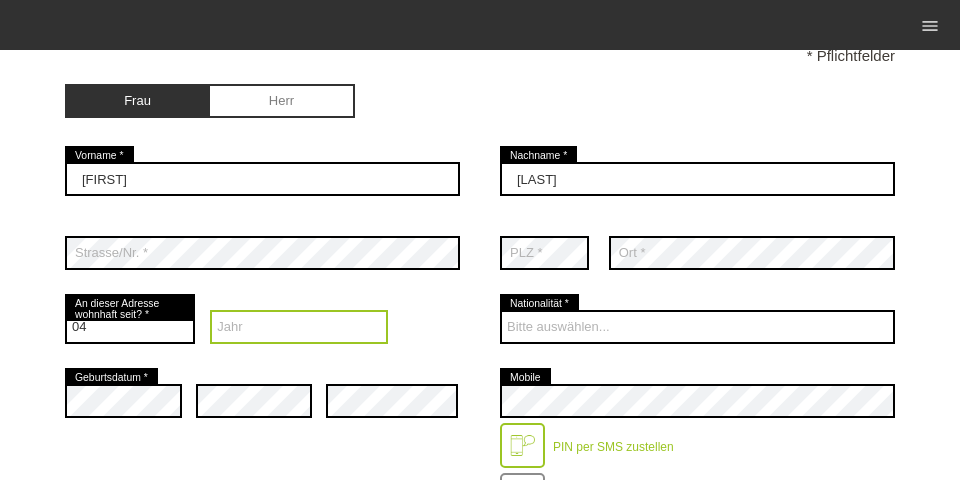 click on "Jahr
2025
2024
2023
2022
2021
2020
2019
2018
2017 2016" at bounding box center [299, 327] 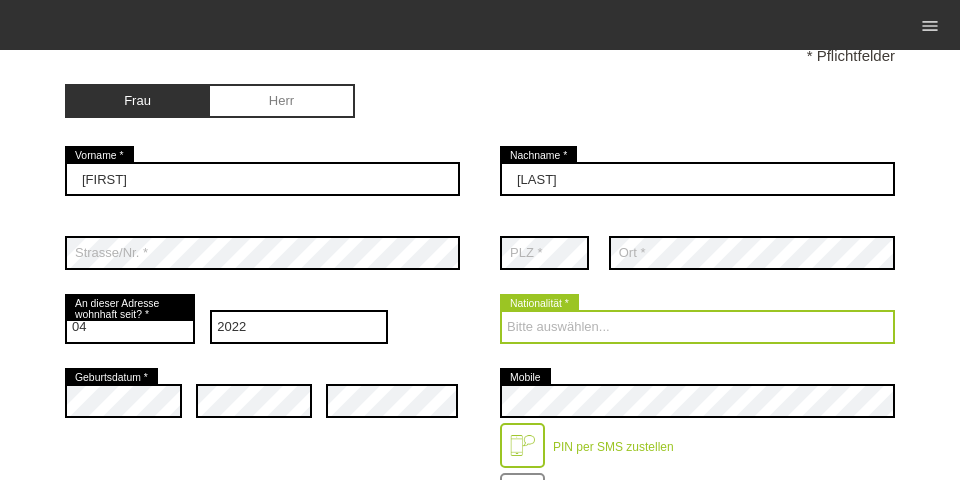 click on "Bitte auswählen...
Schweiz
Deutschland
Liechtenstein
Österreich
------------
Afghanistan
Ägypten
Åland
Albanien
Angola" at bounding box center [697, 327] 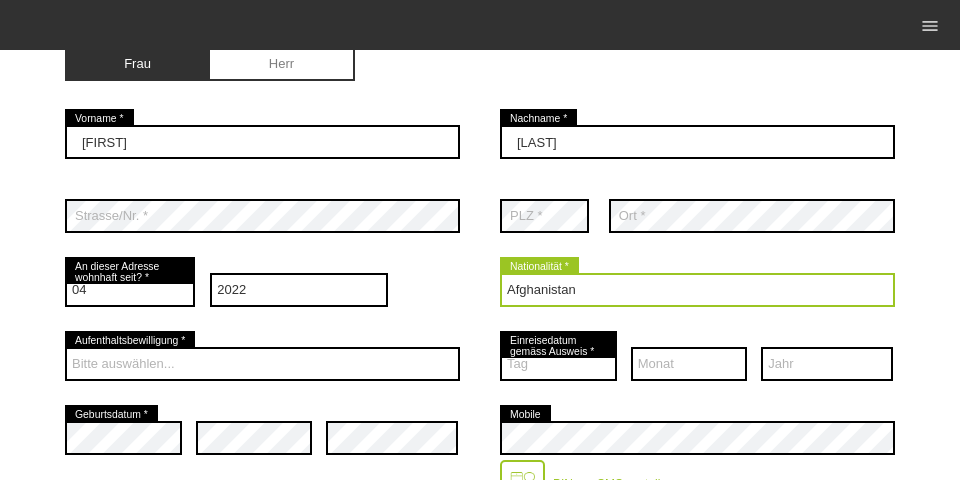 scroll, scrollTop: 320, scrollLeft: 0, axis: vertical 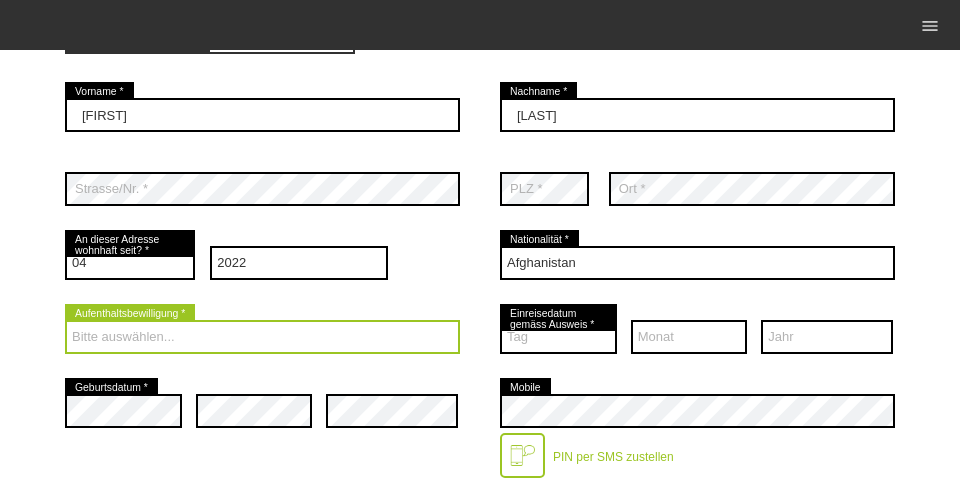 click on "Bitte auswählen...
C
B
B - Flüchtlingsstatus
Andere" at bounding box center [262, 337] 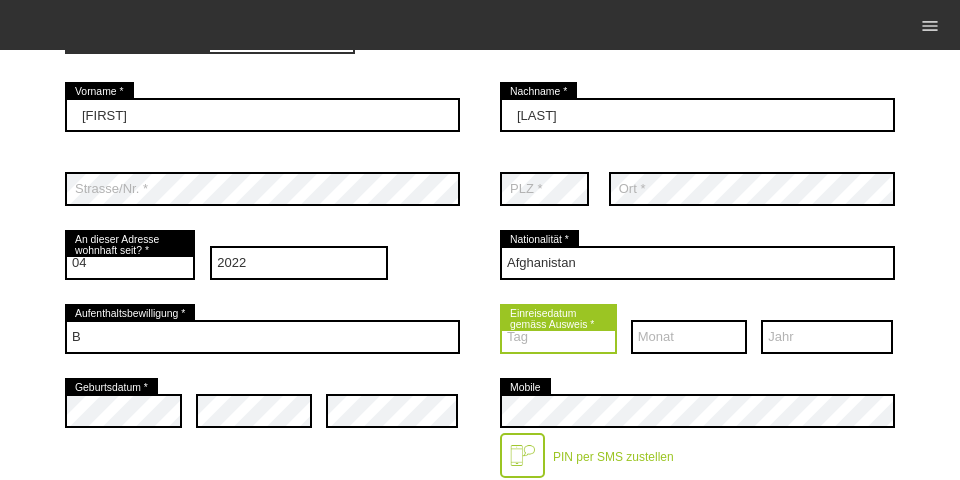 click on "Tag
01
02
03
04
05
06
07
08
09 10 11 12 13 14 15 16 17" at bounding box center [558, 337] 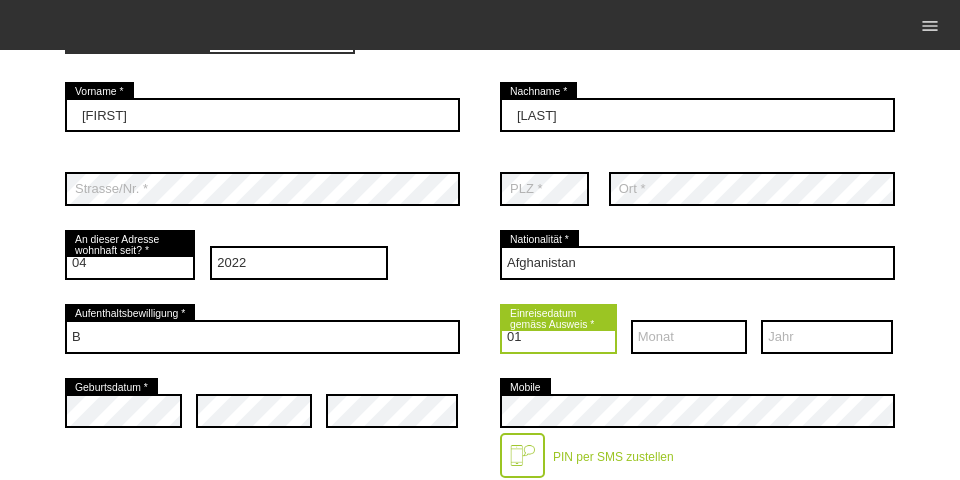 click on "Tag
01
02
03
04
05
06
07
08
09 10 11 12 13 14 15 16 17" at bounding box center (558, 337) 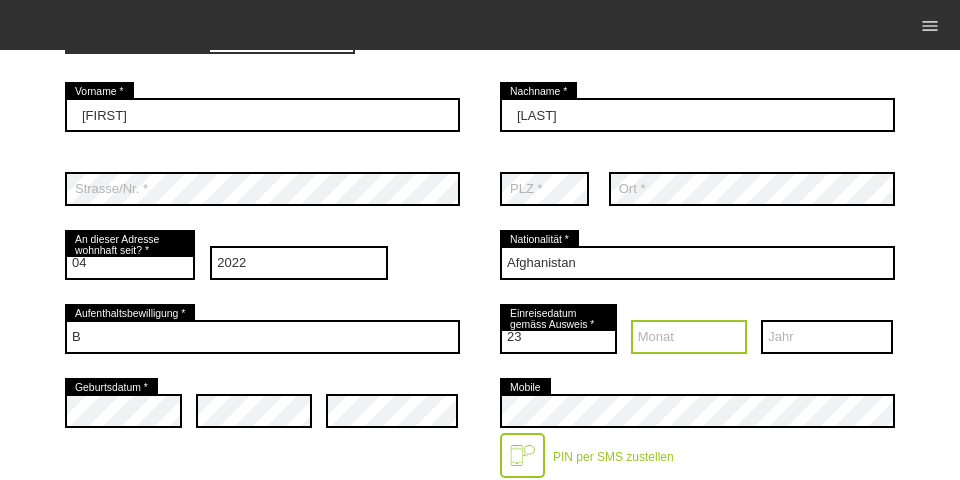 click on "Monat
01
02
03
04
05
06
07
08
09 10 11 12" at bounding box center (689, 337) 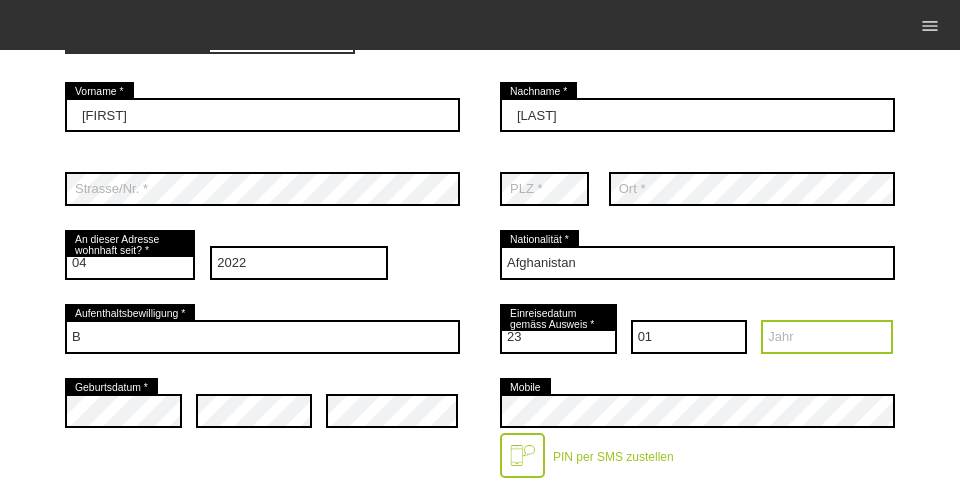 click on "Jahr
2025
2024
2023
2022
2021
2020
2019
2018
2017 2016" at bounding box center [827, 337] 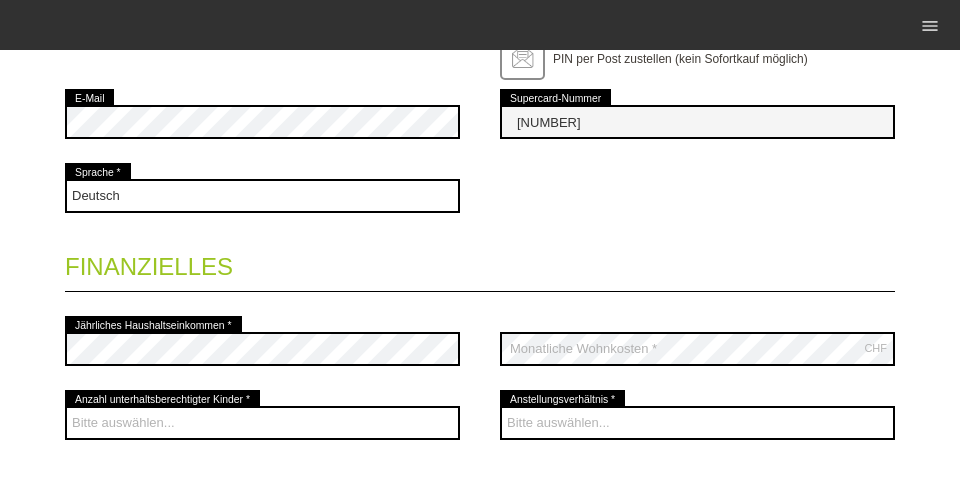 scroll, scrollTop: 832, scrollLeft: 0, axis: vertical 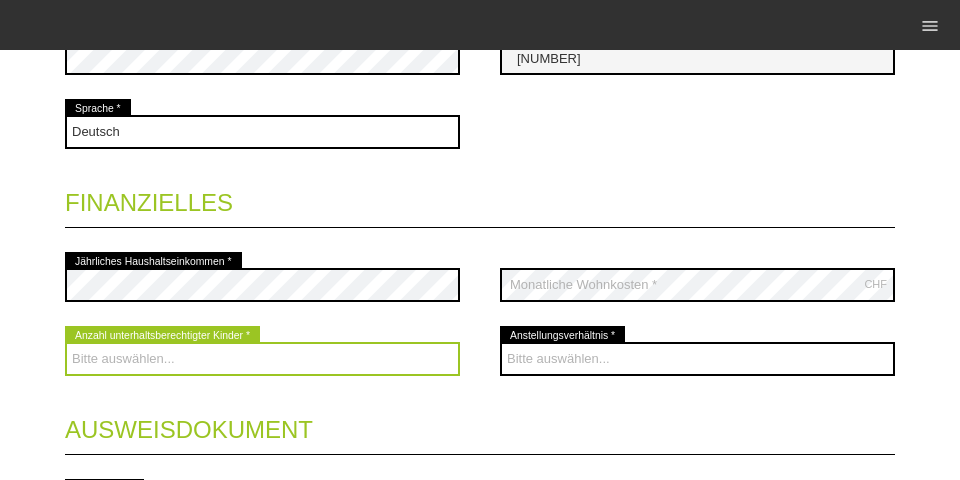 click on "Bitte auswählen...
0
1
2
3
4
5
6
7
8
9" at bounding box center (262, 359) 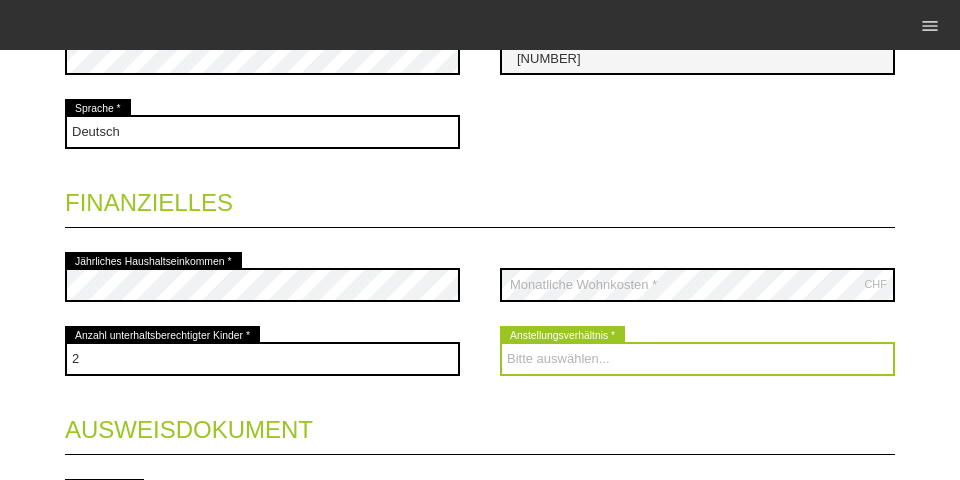 click on "Bitte auswählen...
Unbefristet
Befristet
Lehrling/Student
Pensioniert
Nicht arbeitstätig
Hausfrau/-mann
Selbständig" at bounding box center (697, 359) 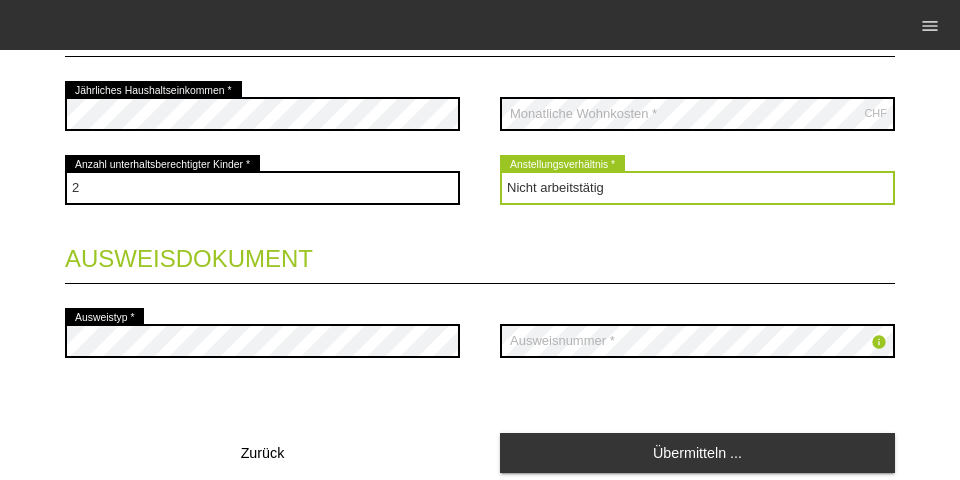 scroll, scrollTop: 1024, scrollLeft: 0, axis: vertical 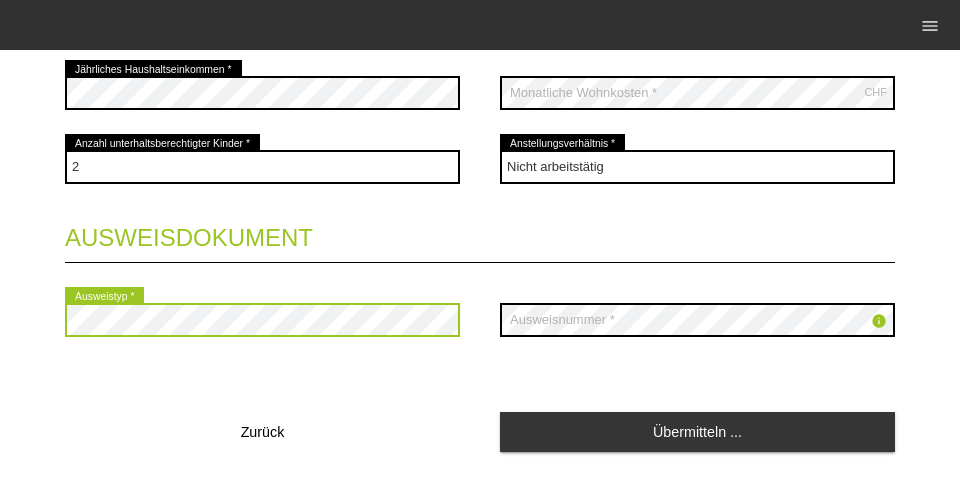 click on "Kontaktdaten
* Pflichtfelder
Frau
Herr
Khadijeh
error
Vorname *
Khavari 01" at bounding box center [480, -173] 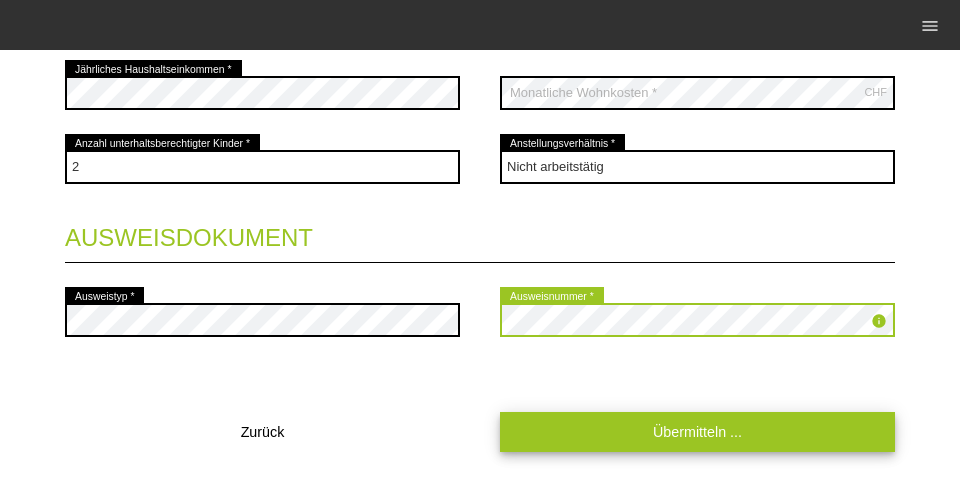 scroll, scrollTop: 1082, scrollLeft: 0, axis: vertical 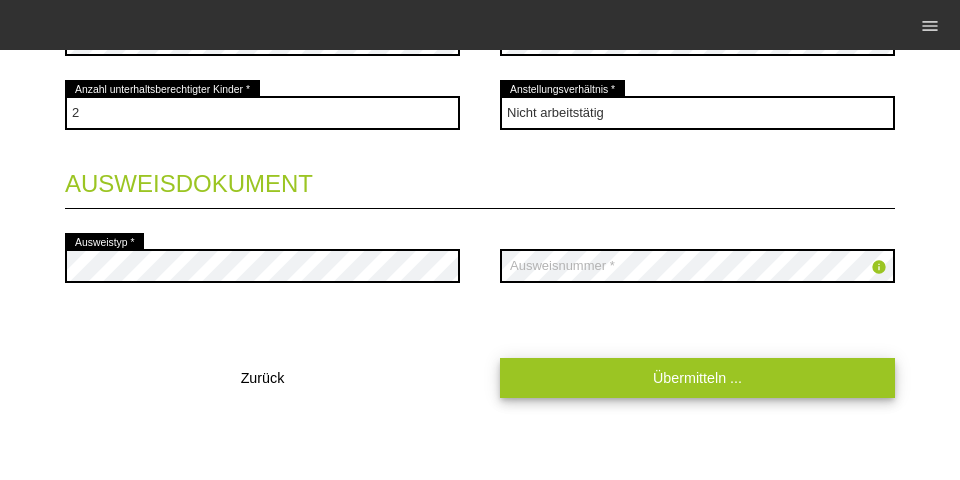 click on "Übermitteln ..." at bounding box center (697, 377) 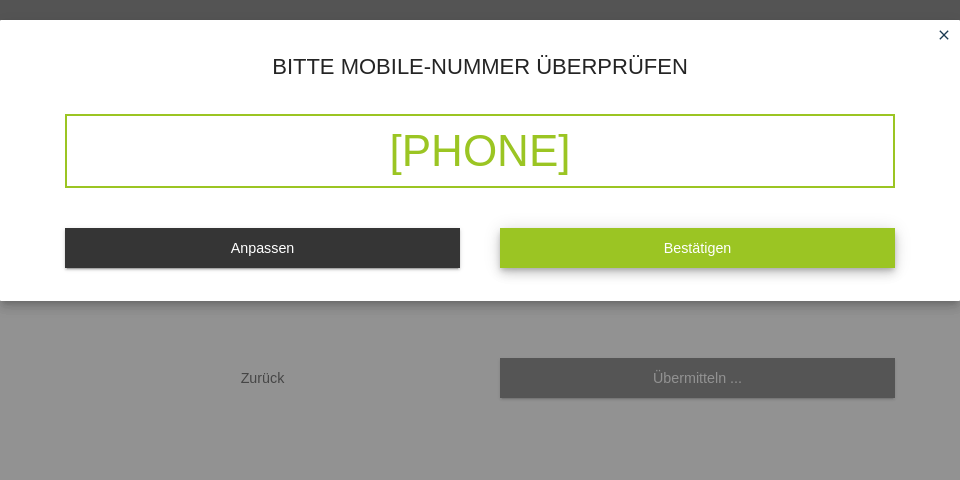 click on "Bestätigen" at bounding box center [697, 247] 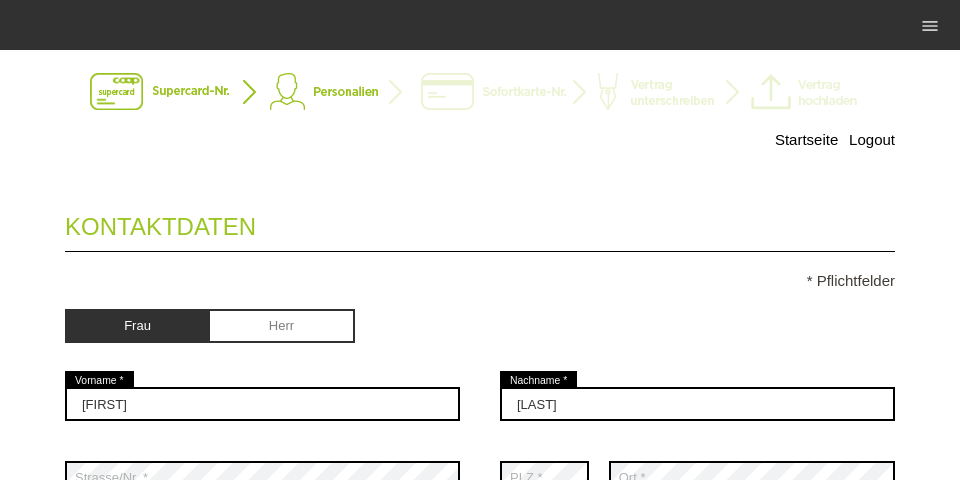 scroll, scrollTop: 0, scrollLeft: 0, axis: both 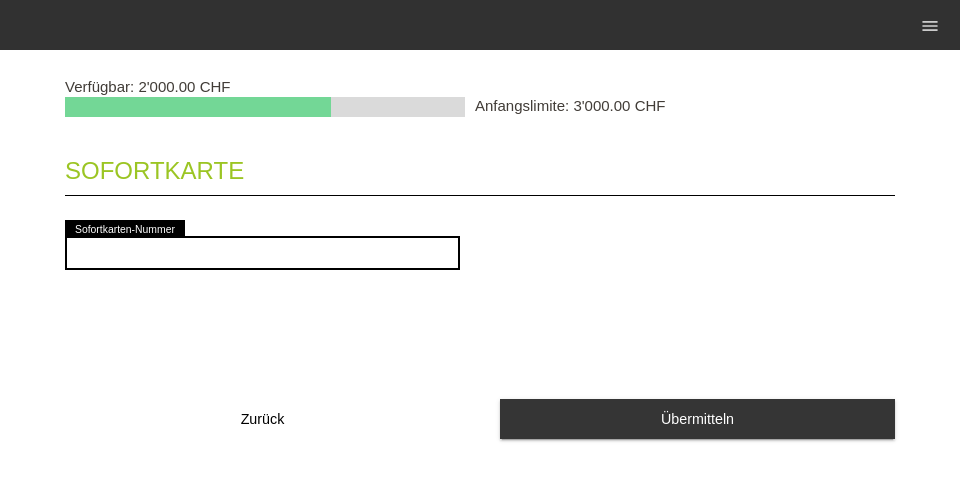 click on "error
Sofortkarten-Nummer" at bounding box center [262, 253] 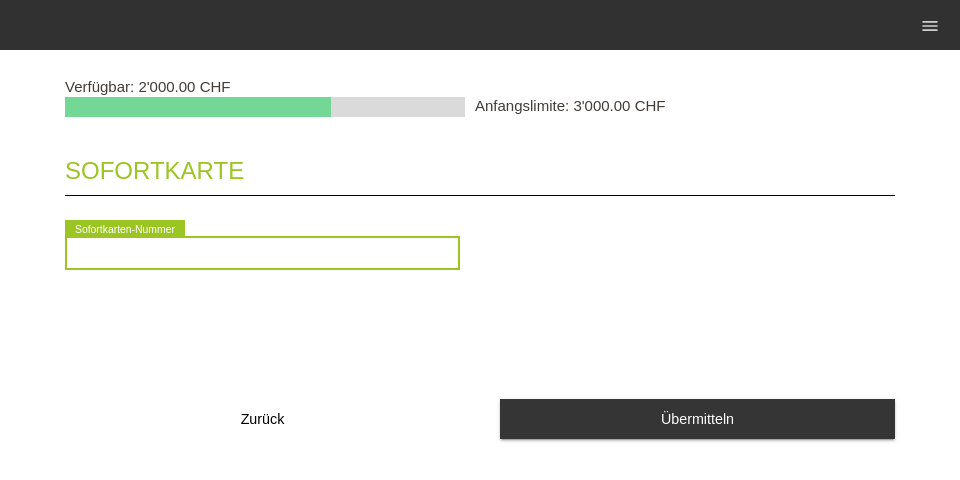 click at bounding box center [262, 253] 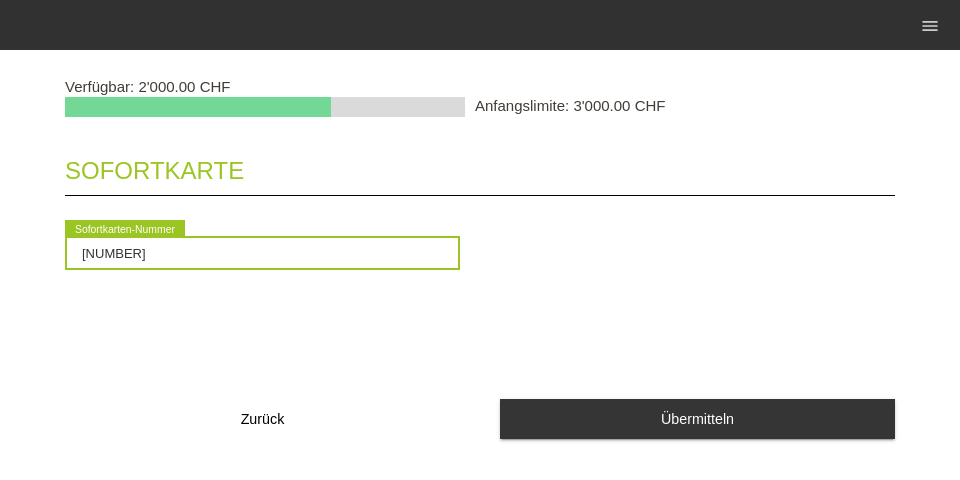 type on "2090258429126" 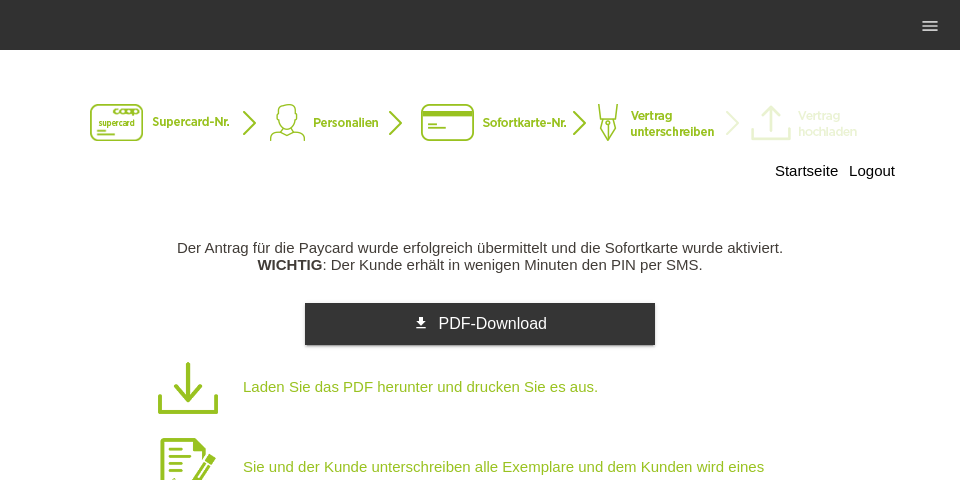 scroll, scrollTop: 0, scrollLeft: 0, axis: both 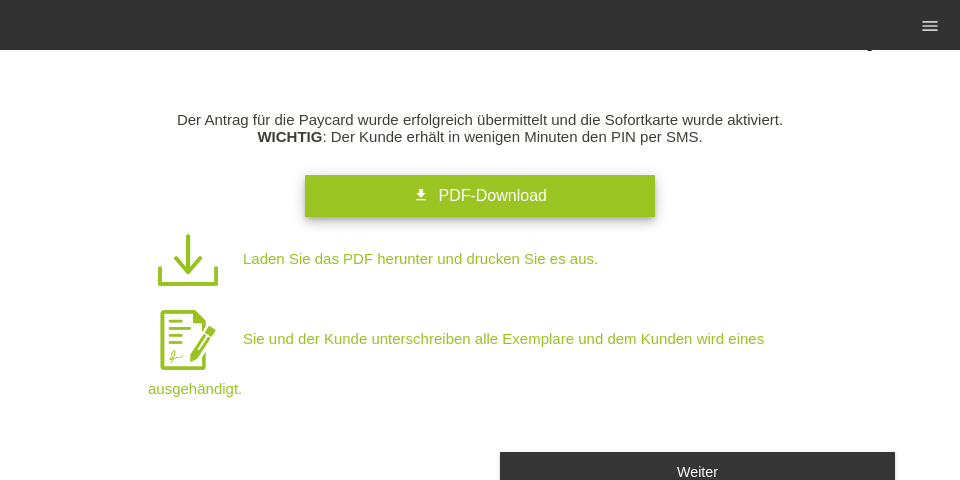 click on "get_app
PDF-Download" at bounding box center (480, 196) 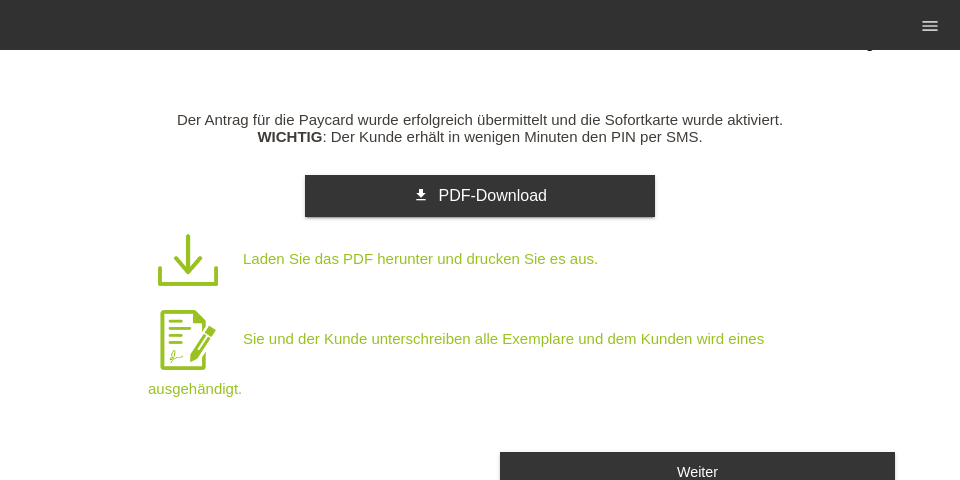click on "Sie und der Kunde unterschreiben alle Exemplare und dem Kunden wird eines ausgehändigt." at bounding box center [501, 348] 